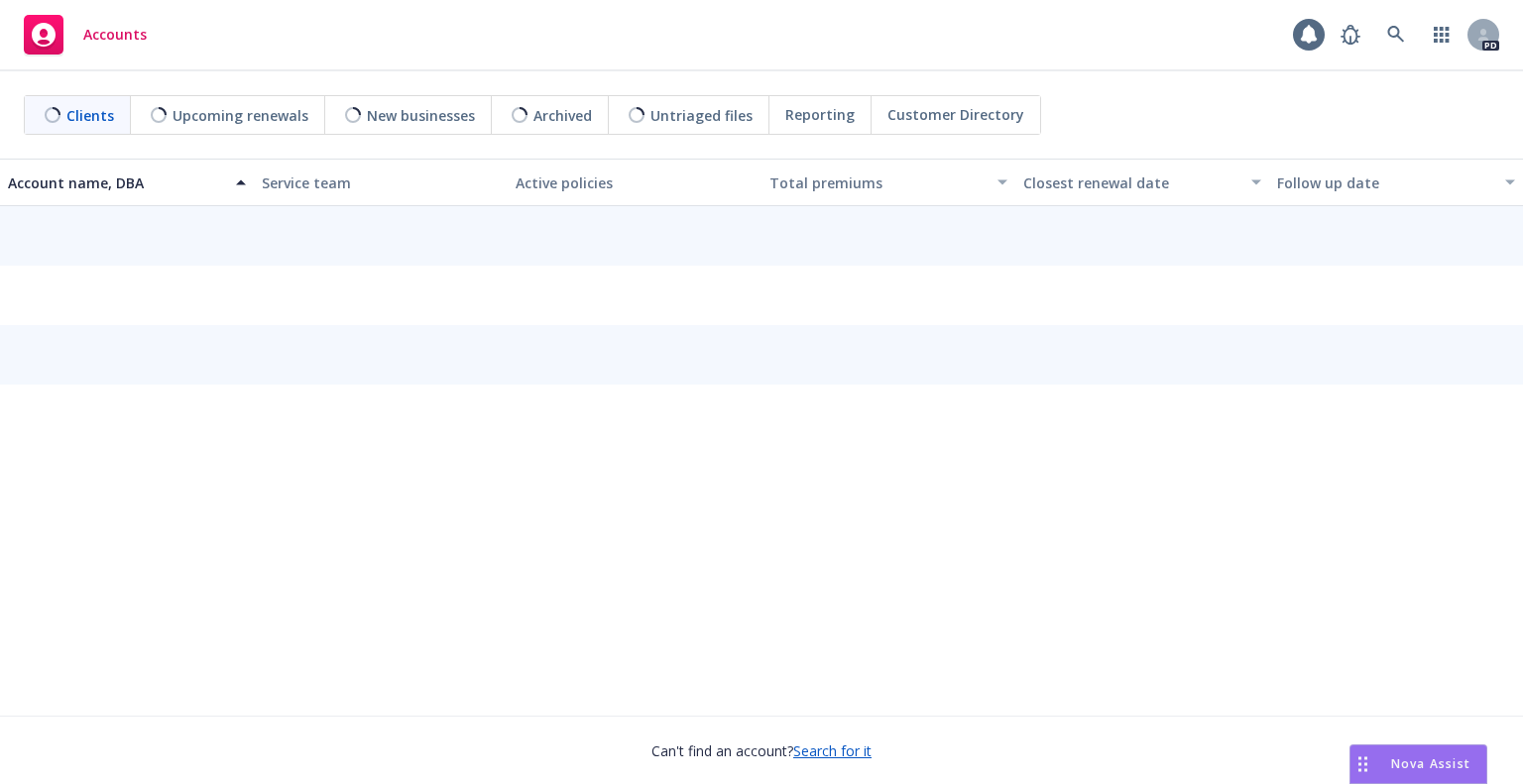 scroll, scrollTop: 0, scrollLeft: 0, axis: both 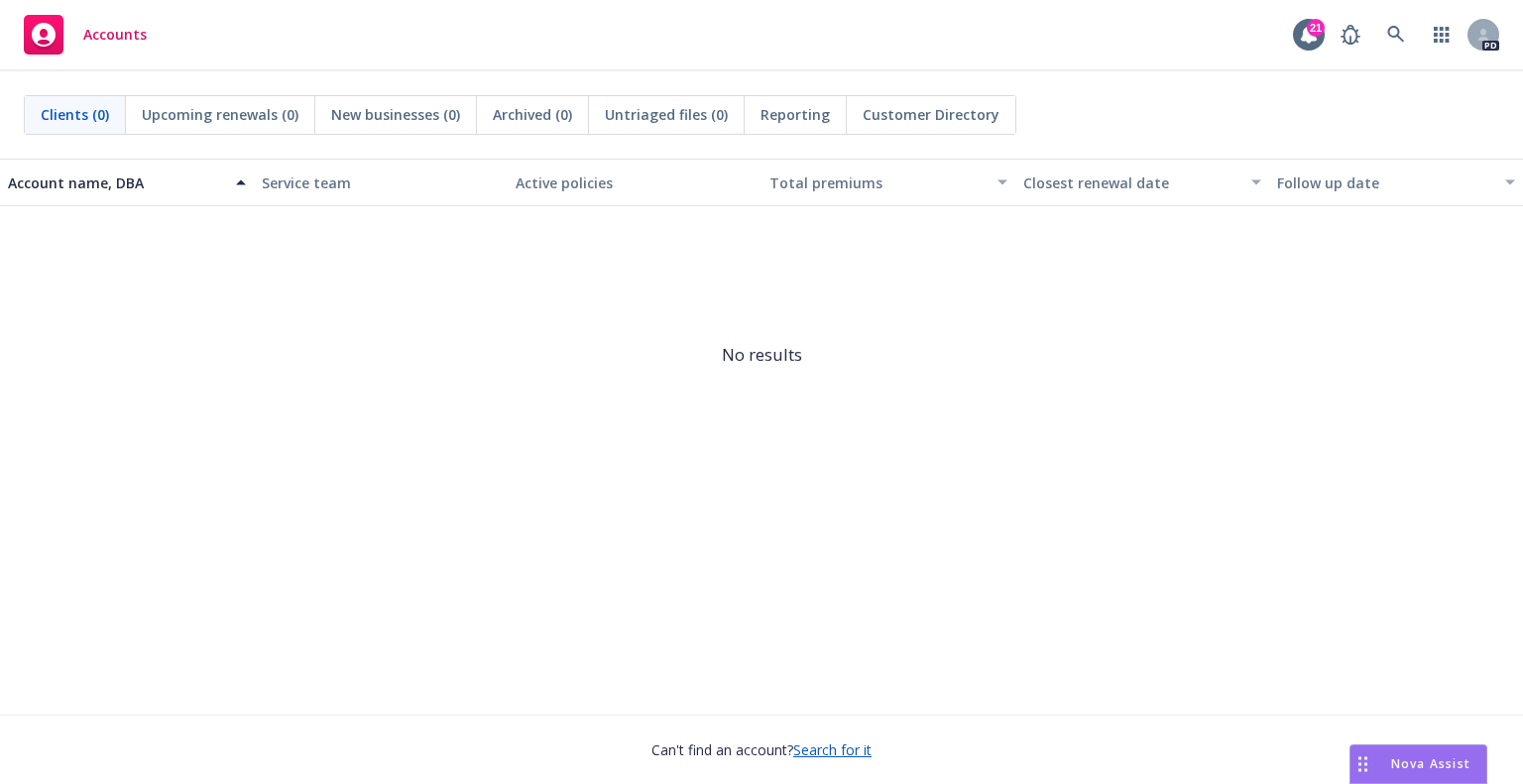 click on "Clients (0)" at bounding box center [74, 114] 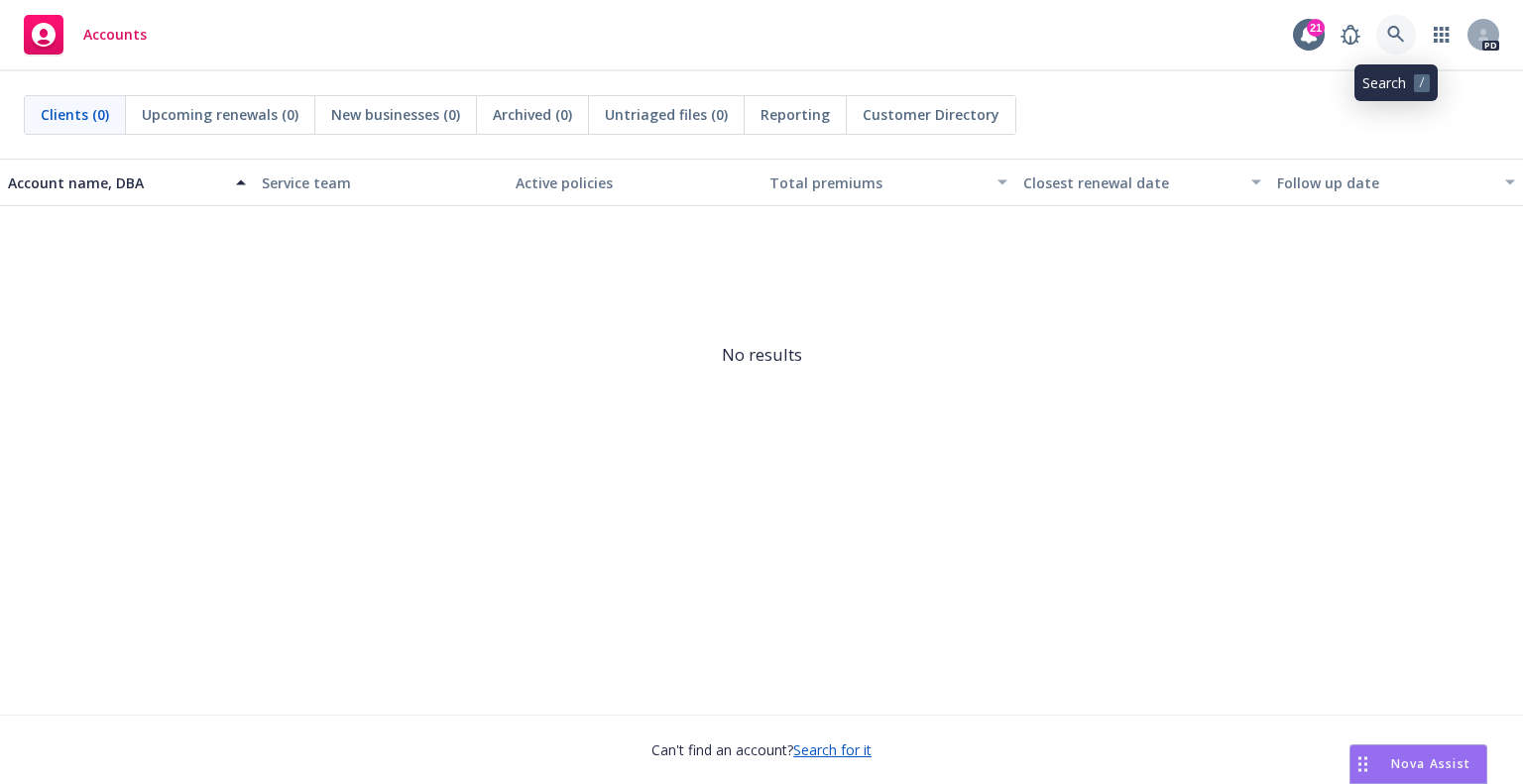 click at bounding box center [1396, 35] 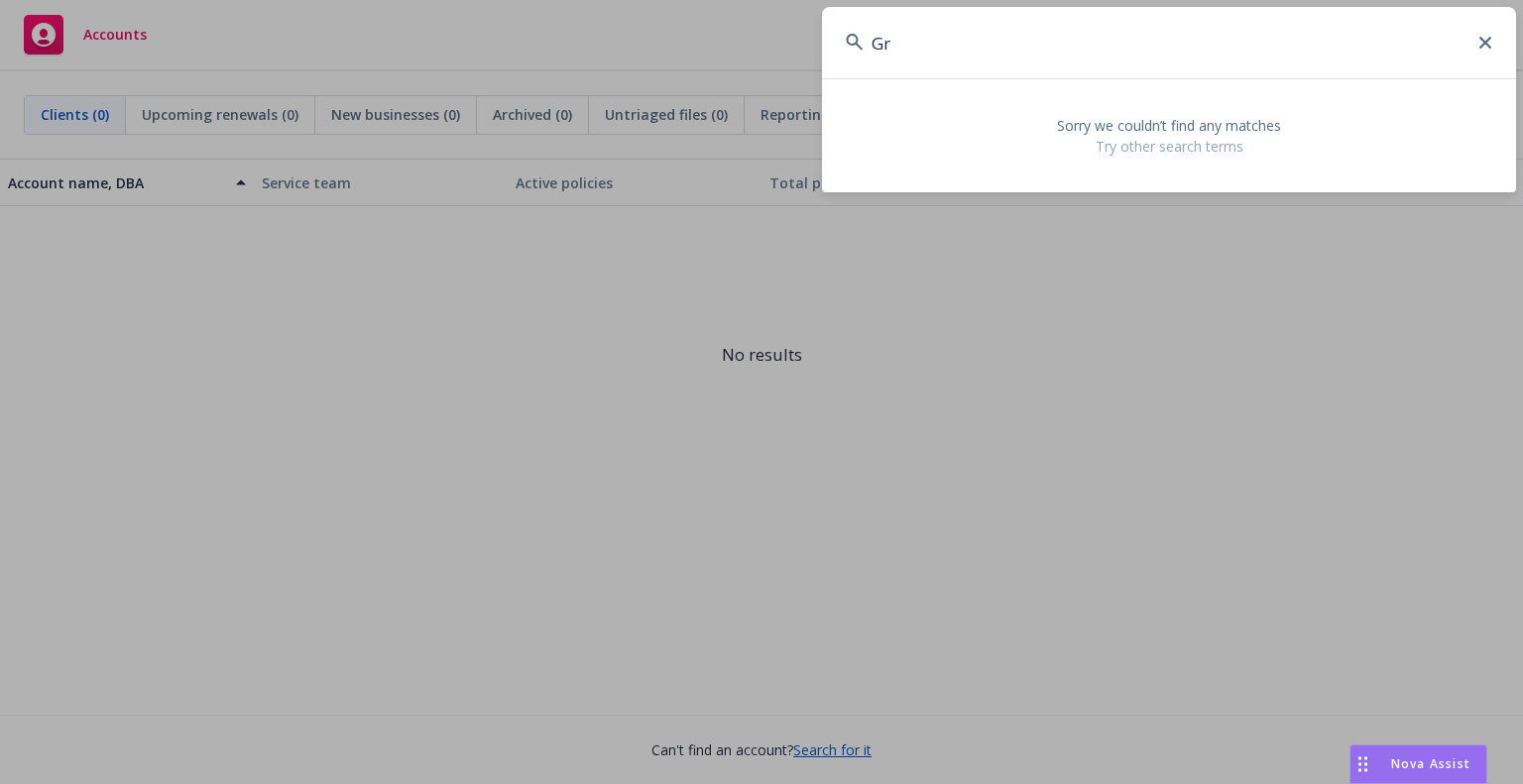 type on "G" 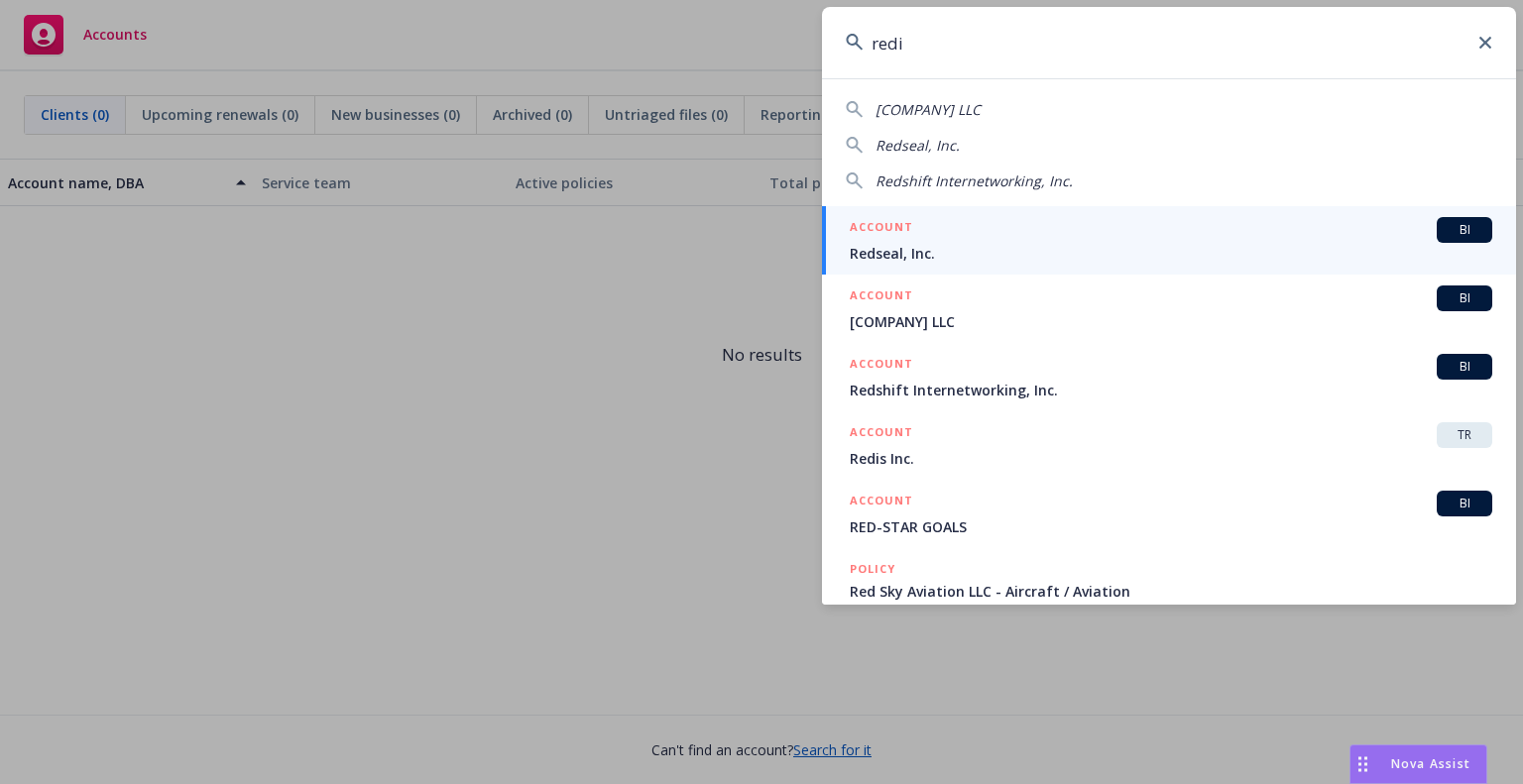 type on "redis" 